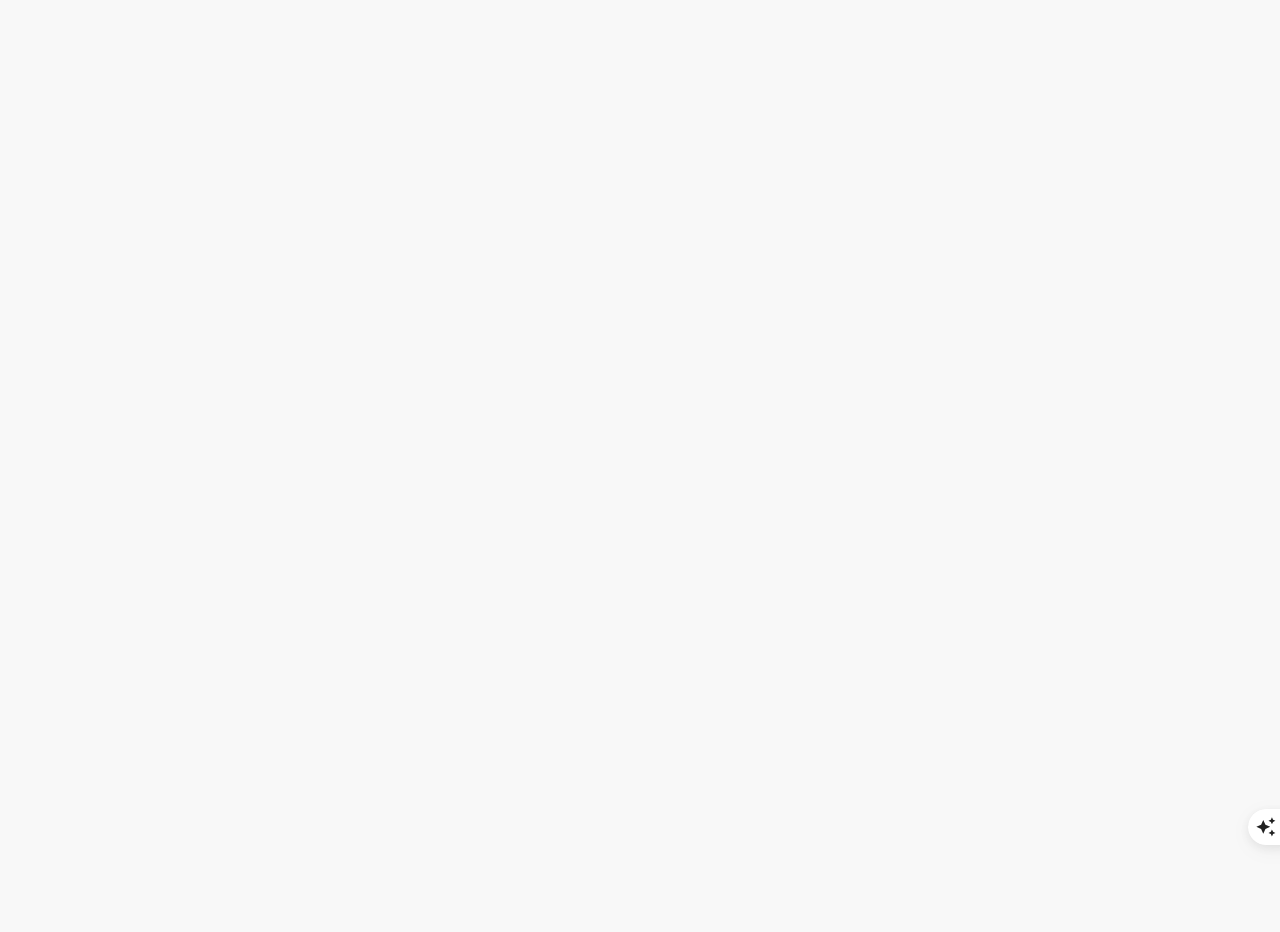 scroll, scrollTop: 0, scrollLeft: 0, axis: both 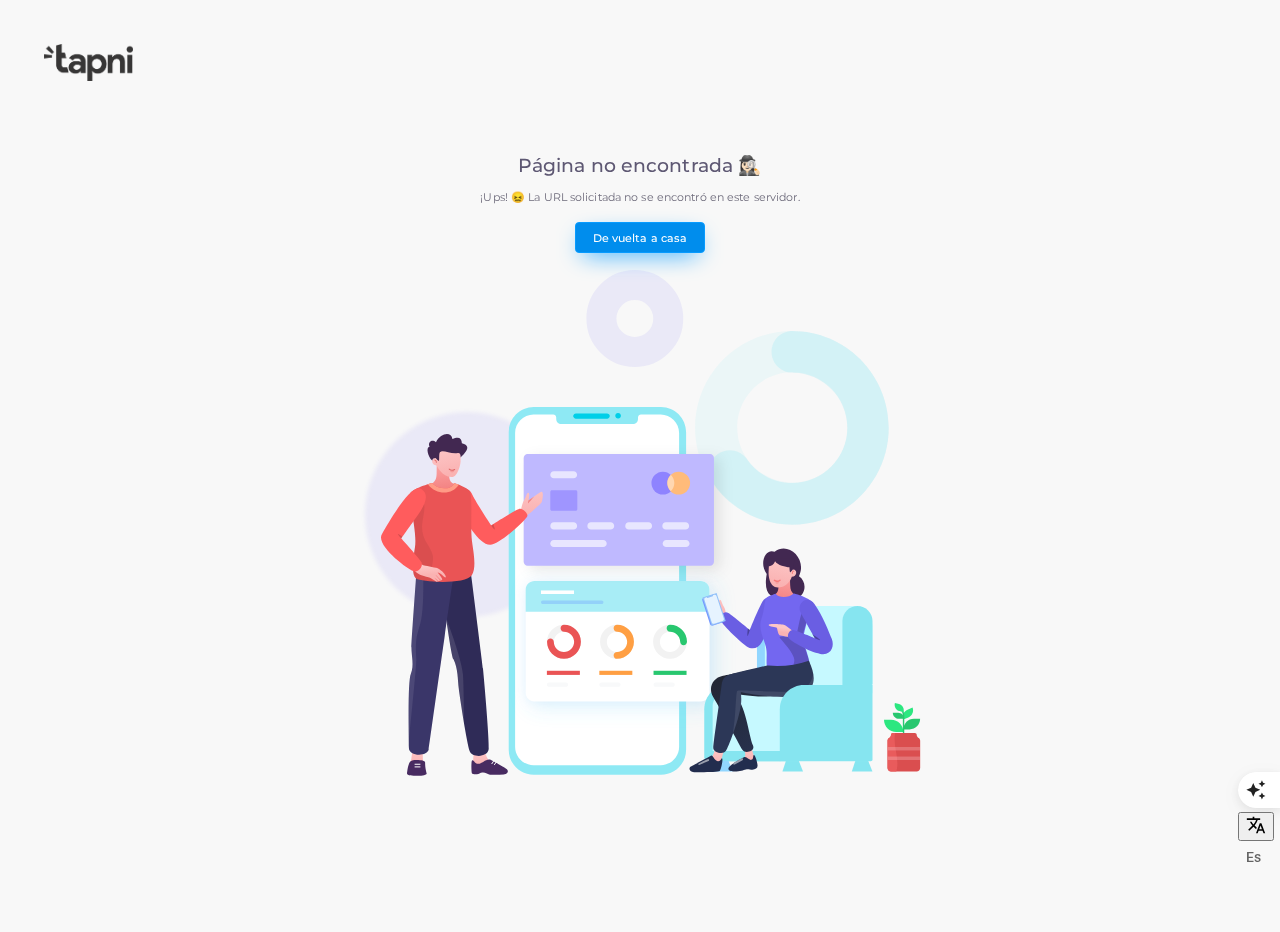 click on "De vuelta a casa" at bounding box center (640, 237) 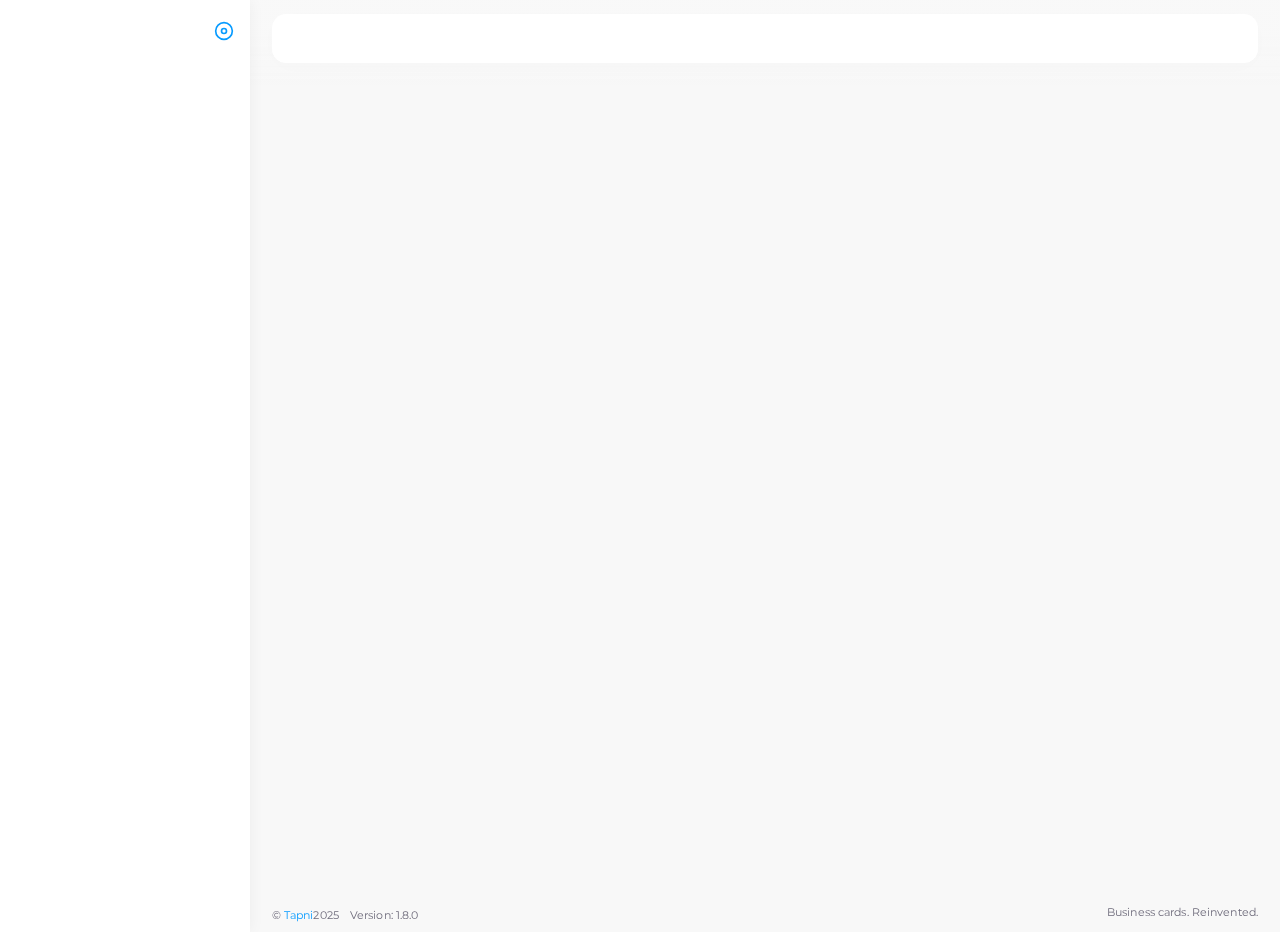 scroll, scrollTop: 0, scrollLeft: 0, axis: both 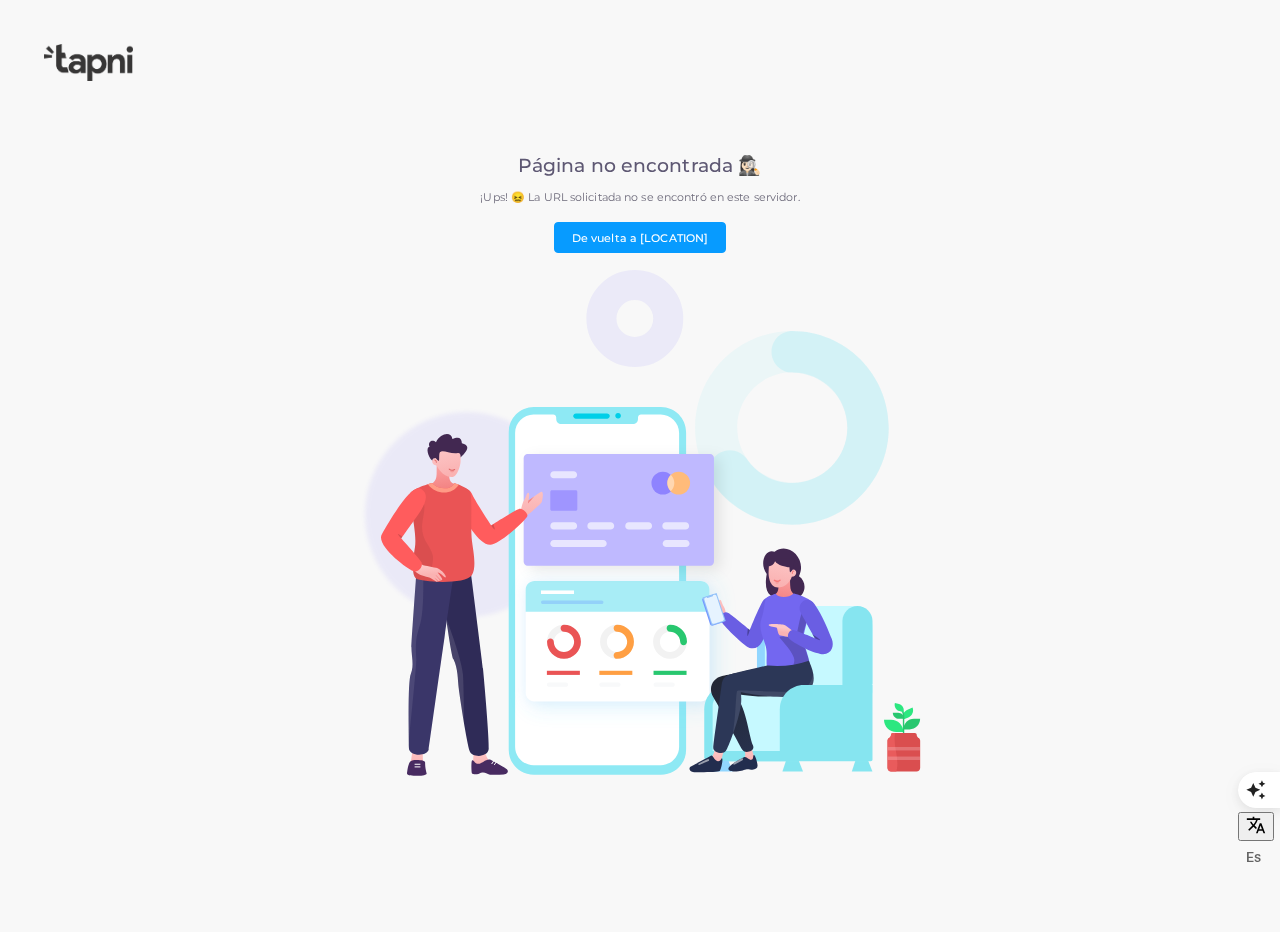 click at bounding box center [88, 62] 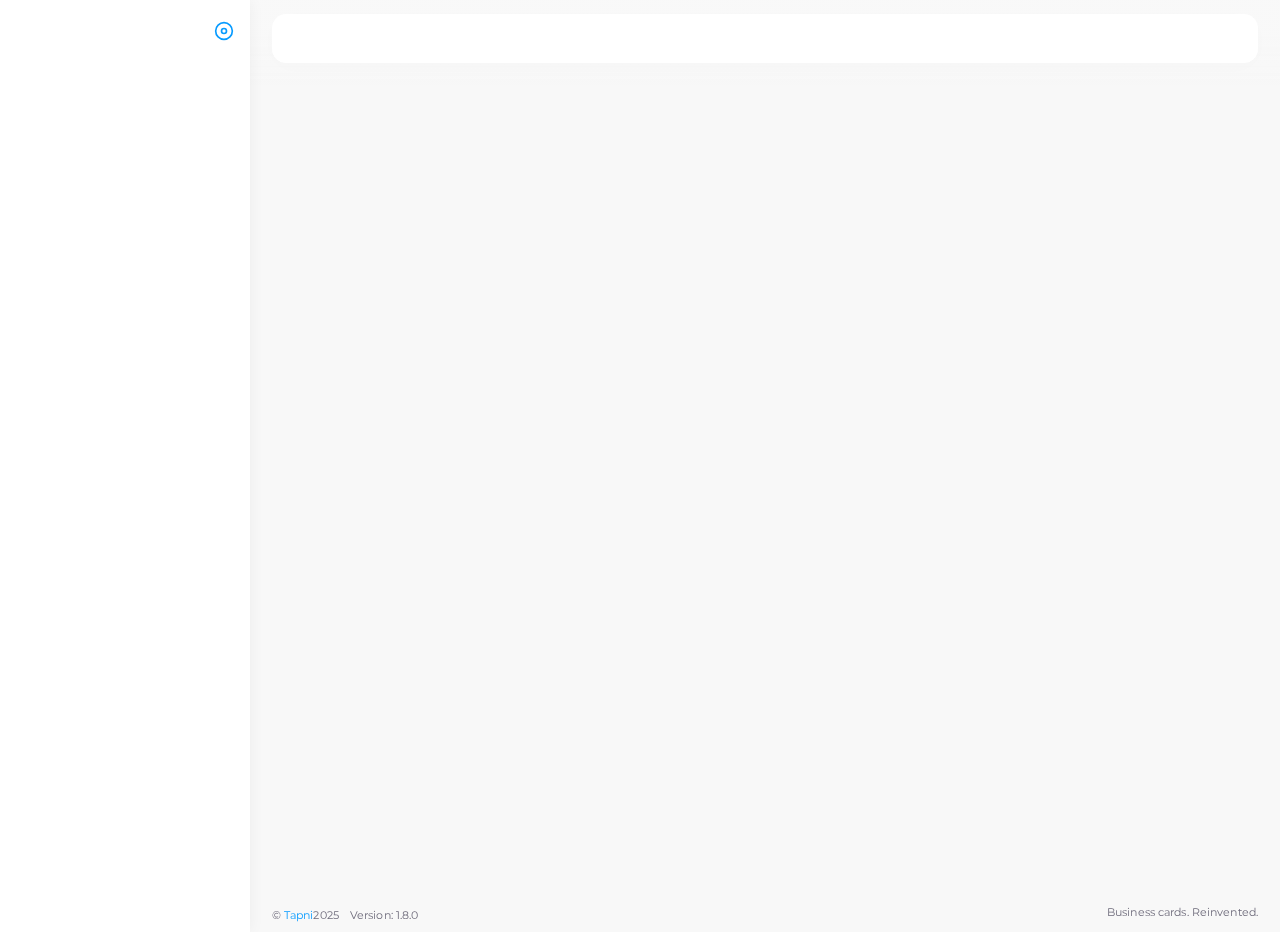 scroll, scrollTop: 0, scrollLeft: 0, axis: both 